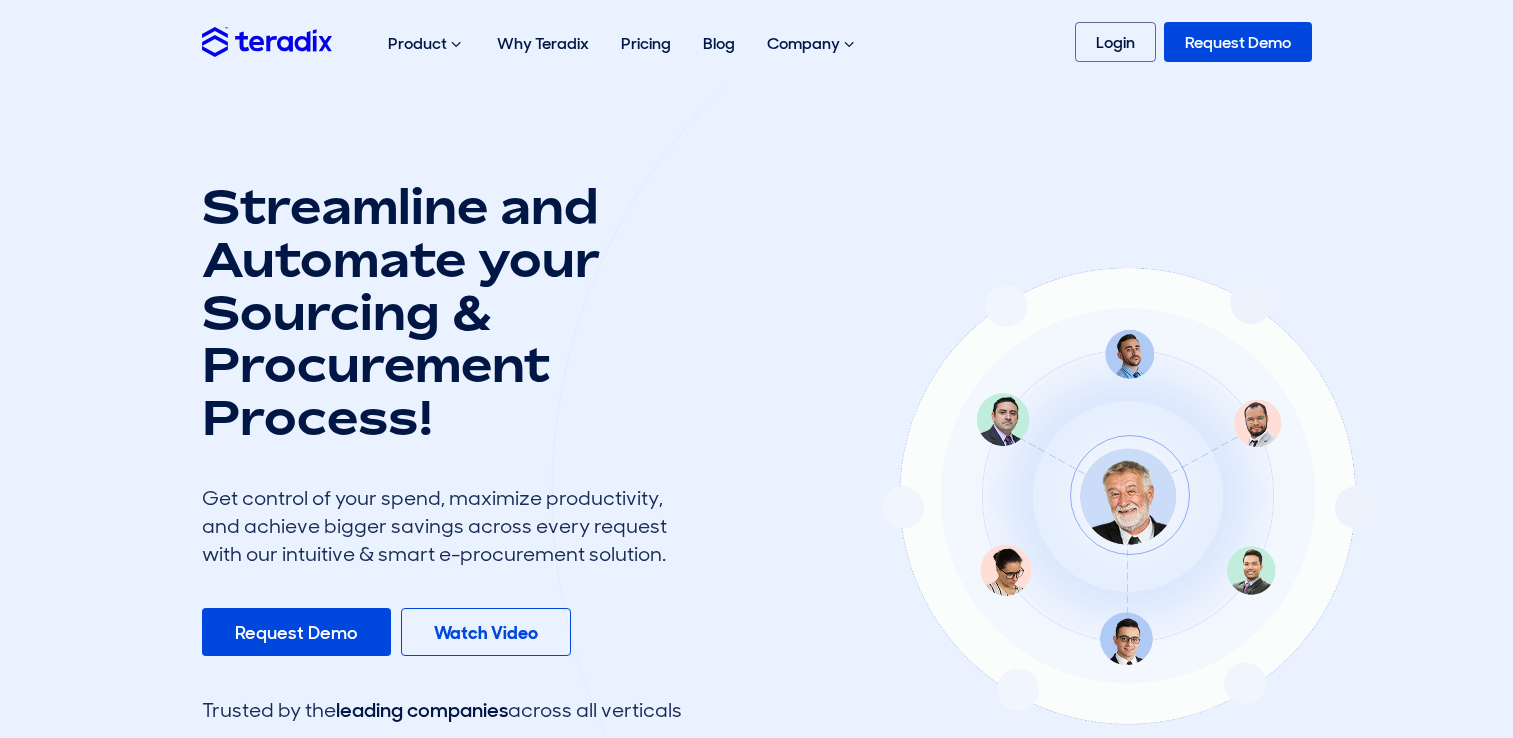 scroll, scrollTop: 0, scrollLeft: 0, axis: both 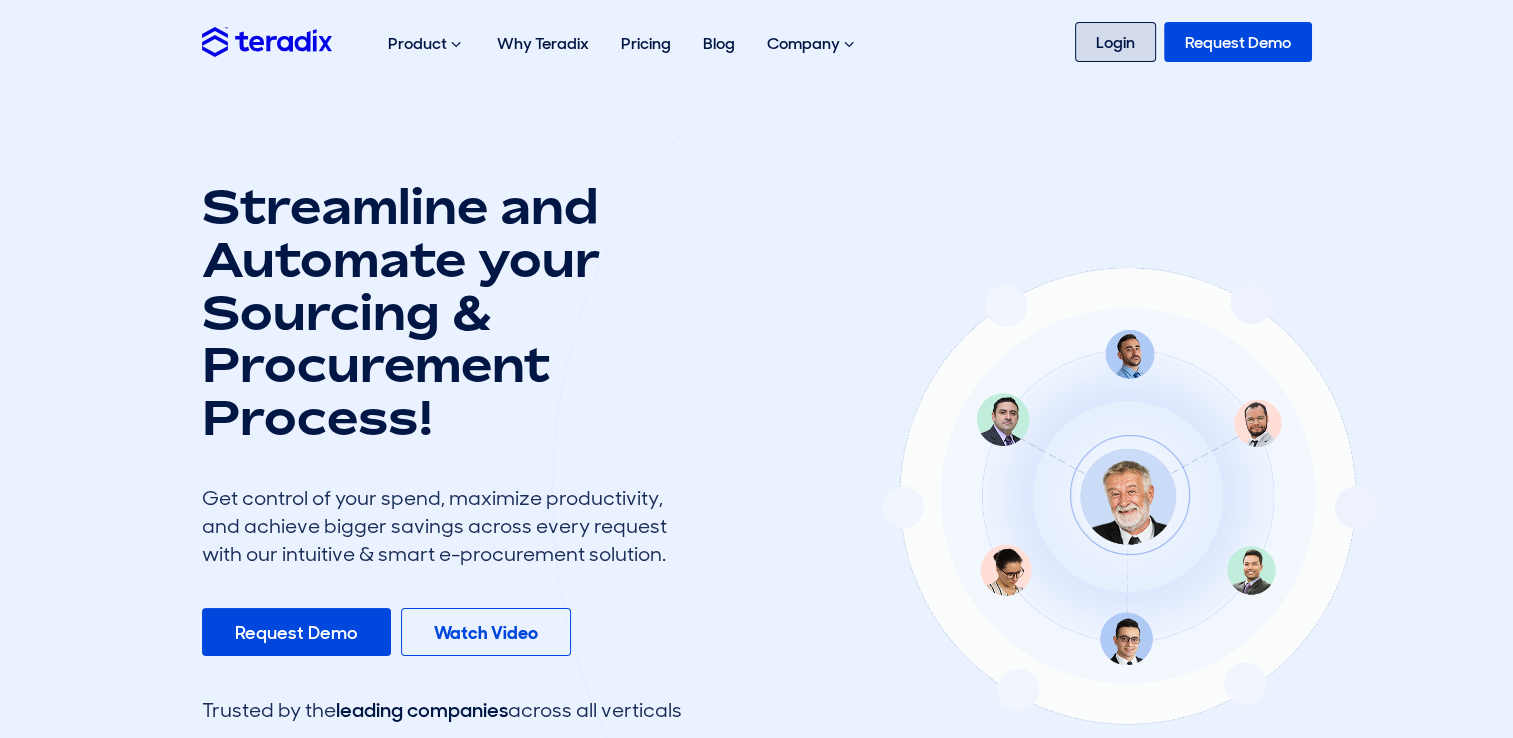 drag, startPoint x: 1100, startPoint y: 37, endPoint x: 1100, endPoint y: 54, distance: 17 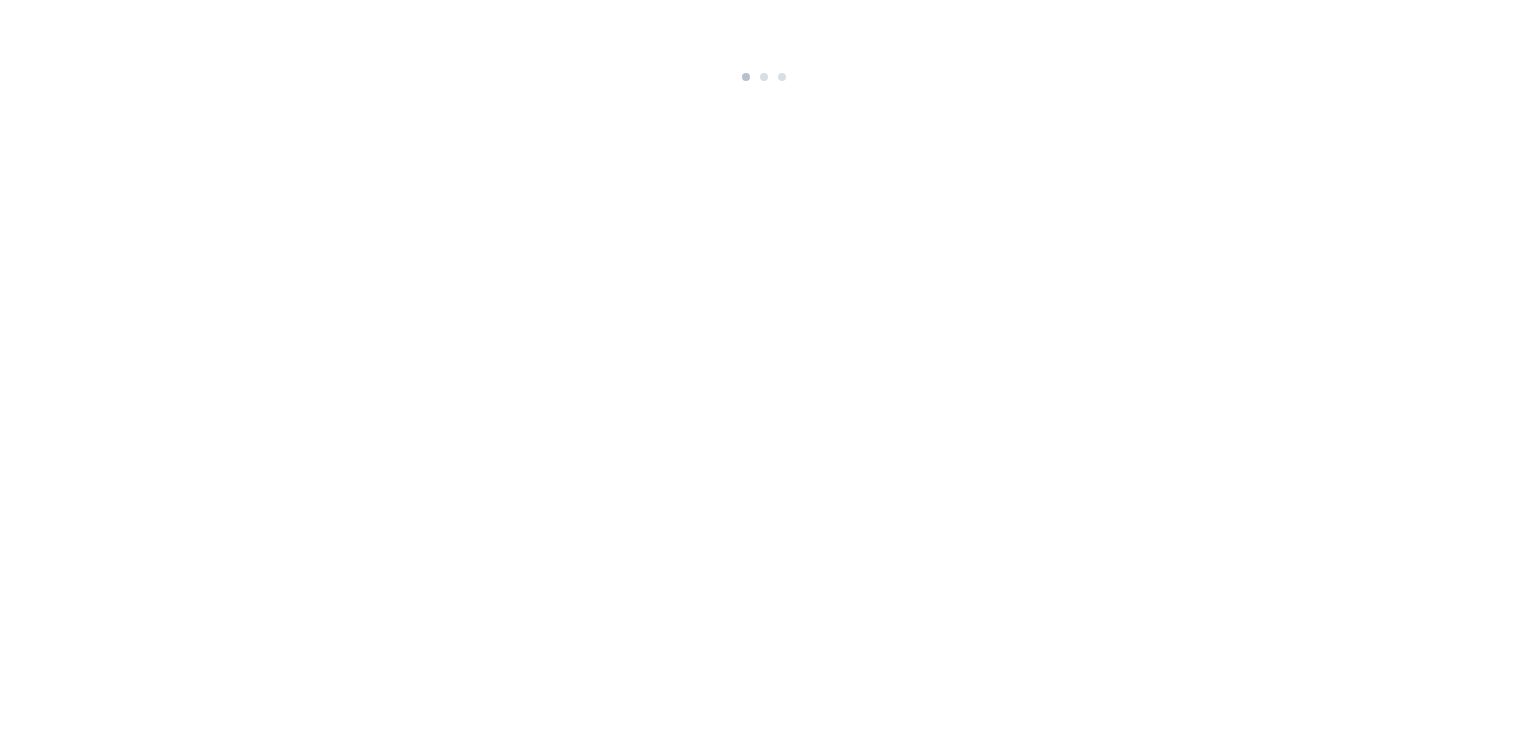 scroll, scrollTop: 0, scrollLeft: 0, axis: both 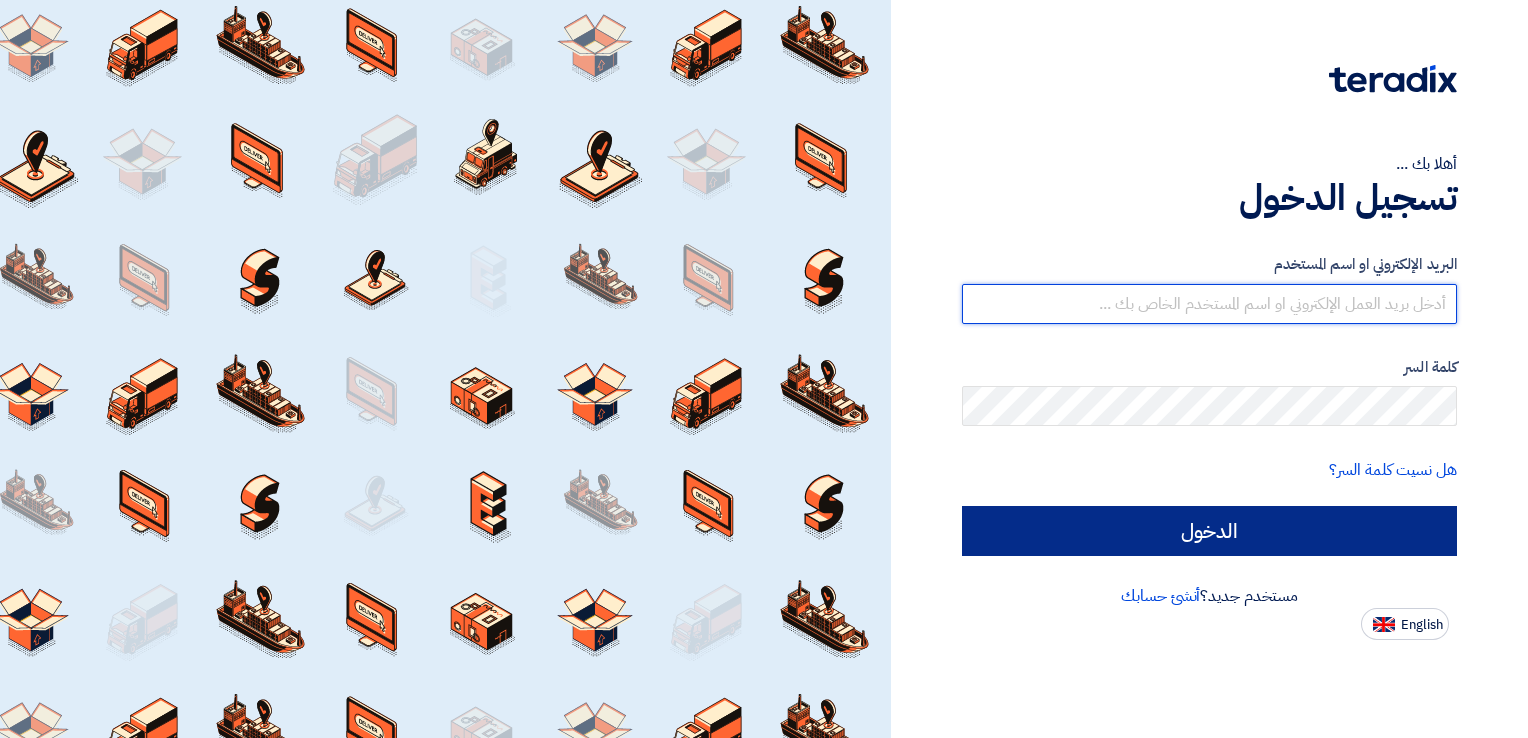 type on "[EMAIL]" 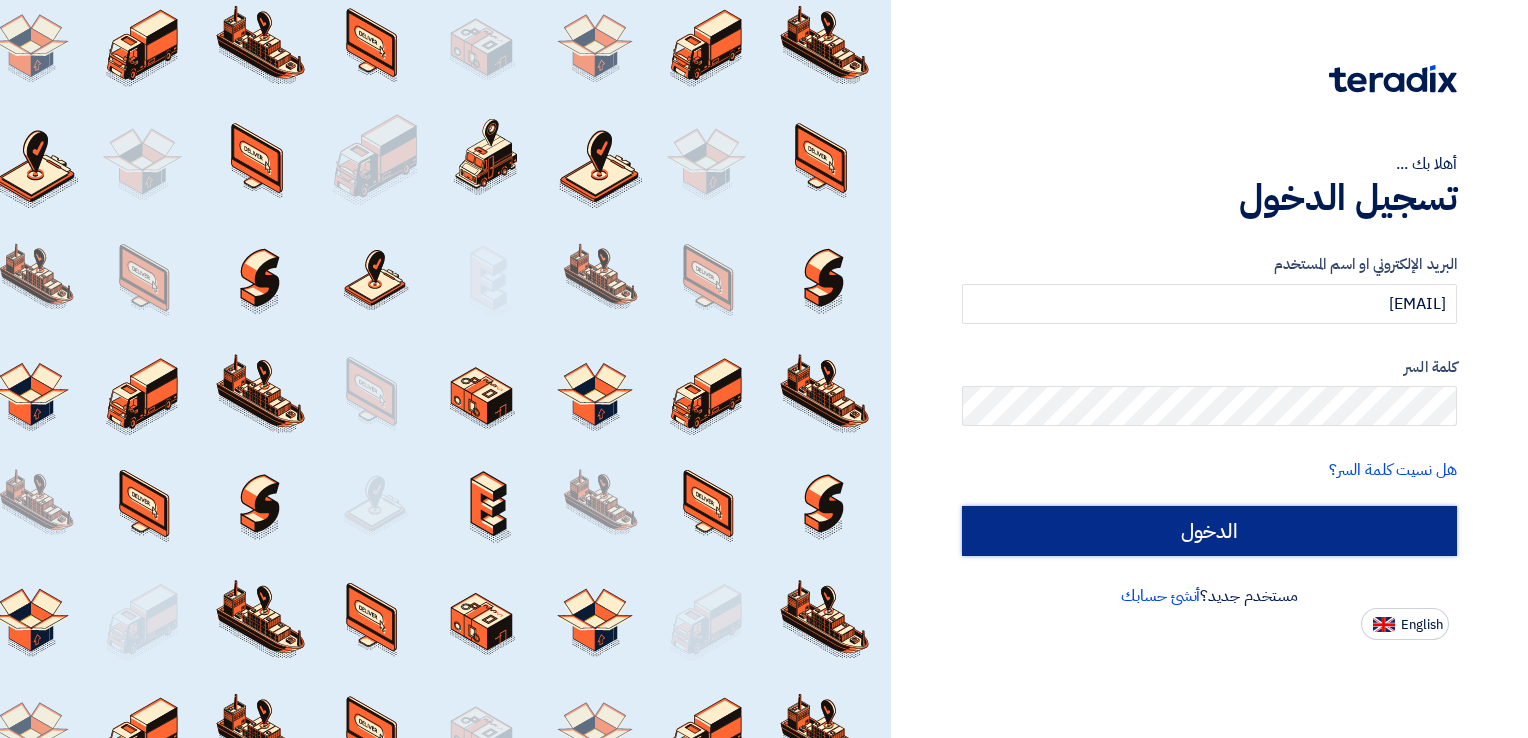 click on "الدخول" 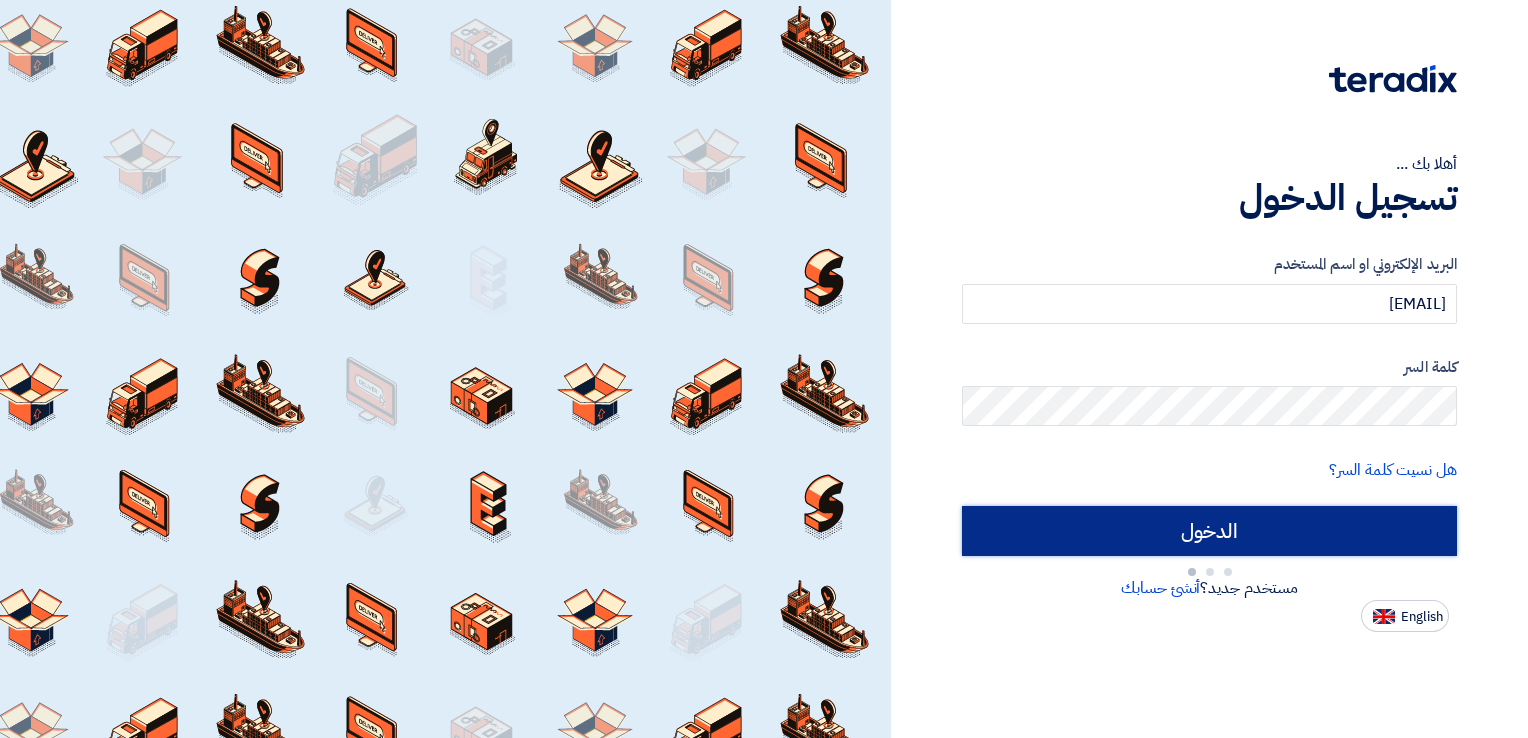 type on "Sign in" 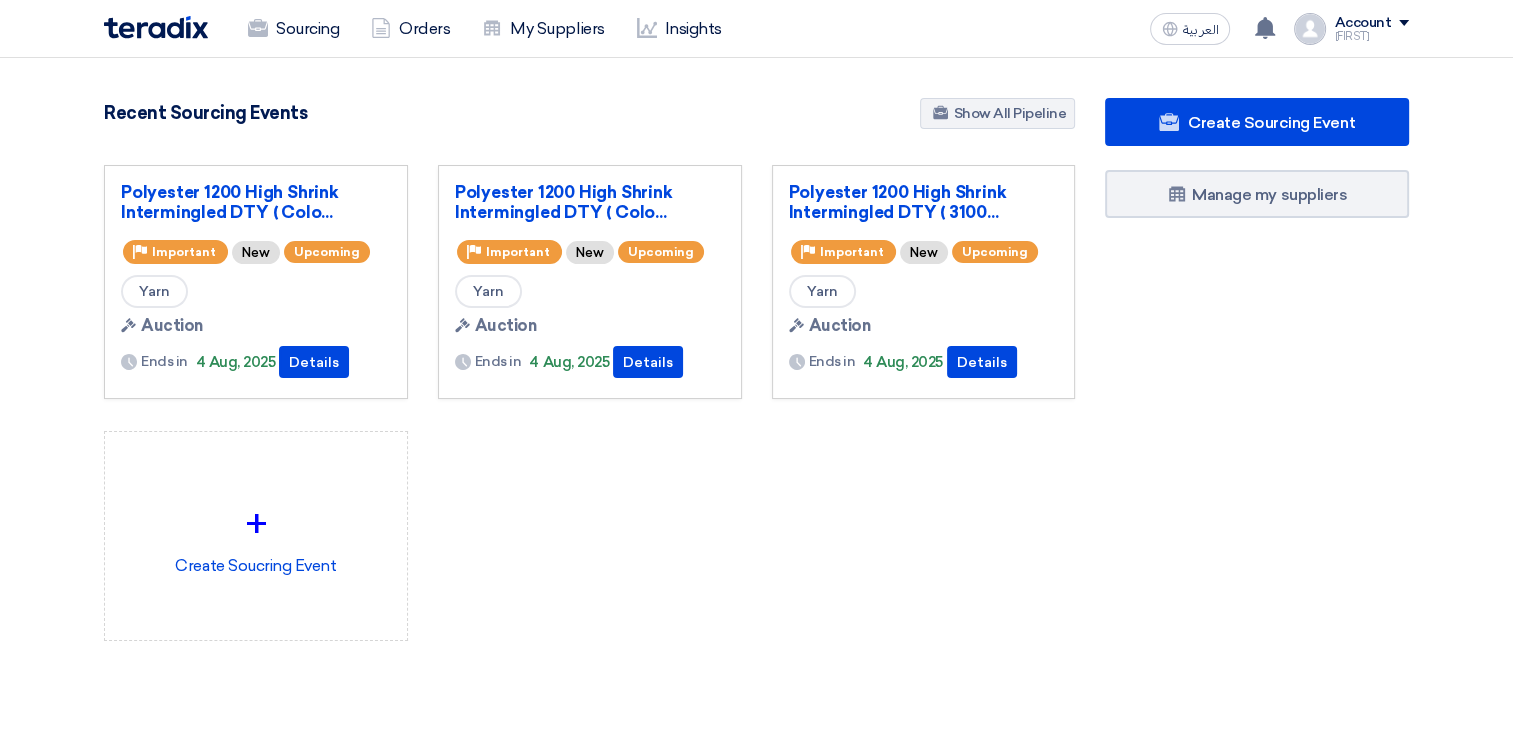 click on "Polyester 1200 High Shrink Intermingled DTY ( Colo...
Priority
Important
New
Upcoming
Yarn
Auction
Ends in" 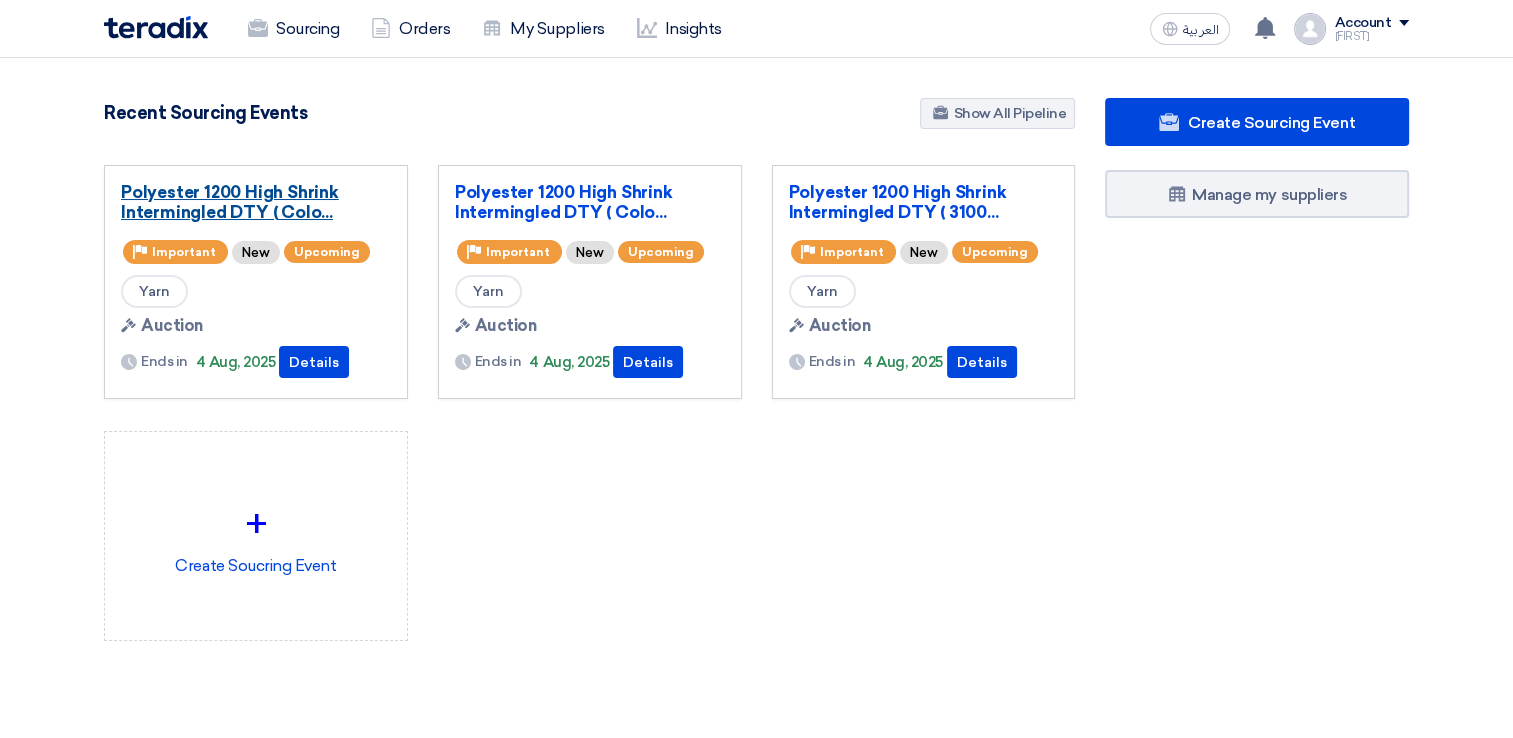 click on "Polyester 1200 High Shrink Intermingled DTY ( Colo..." 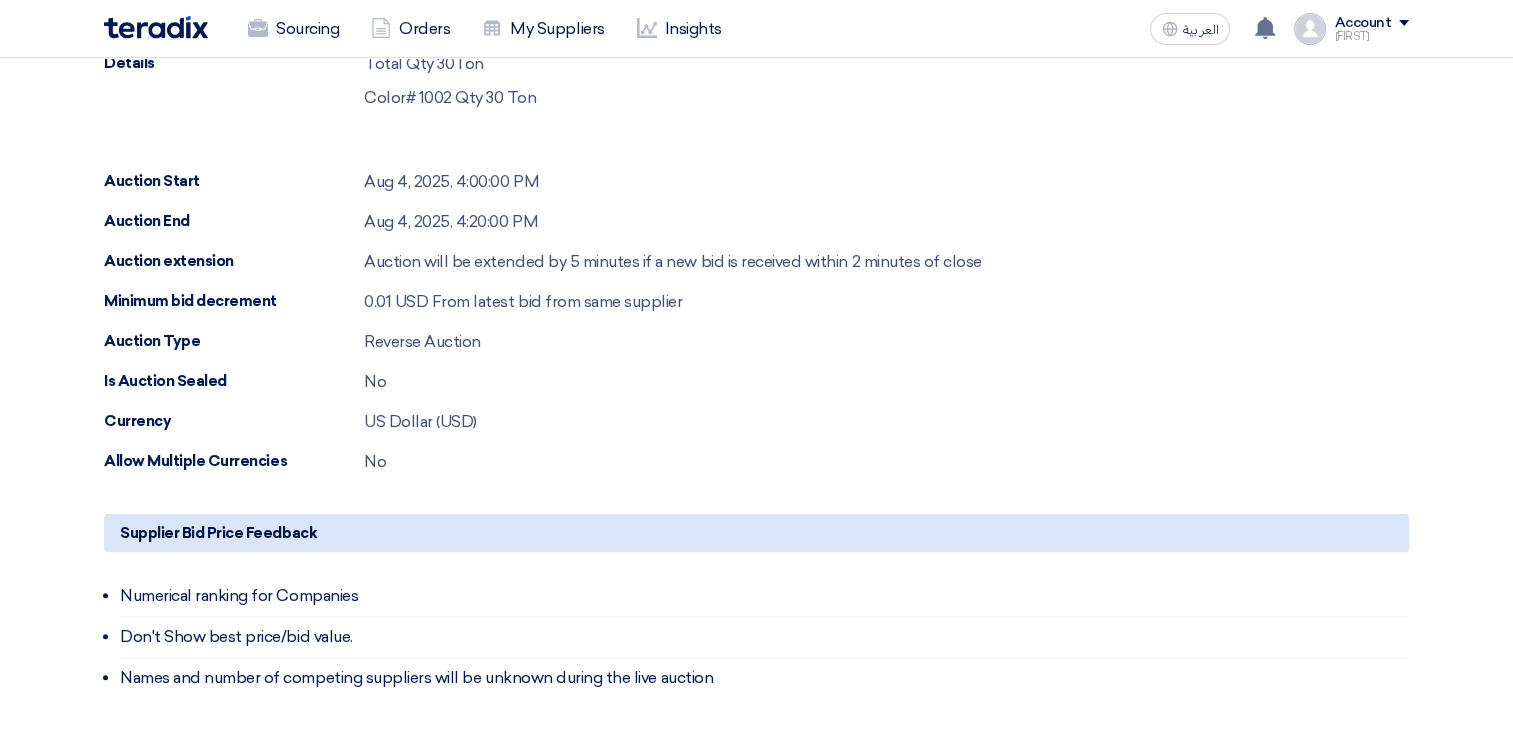 scroll, scrollTop: 57, scrollLeft: 0, axis: vertical 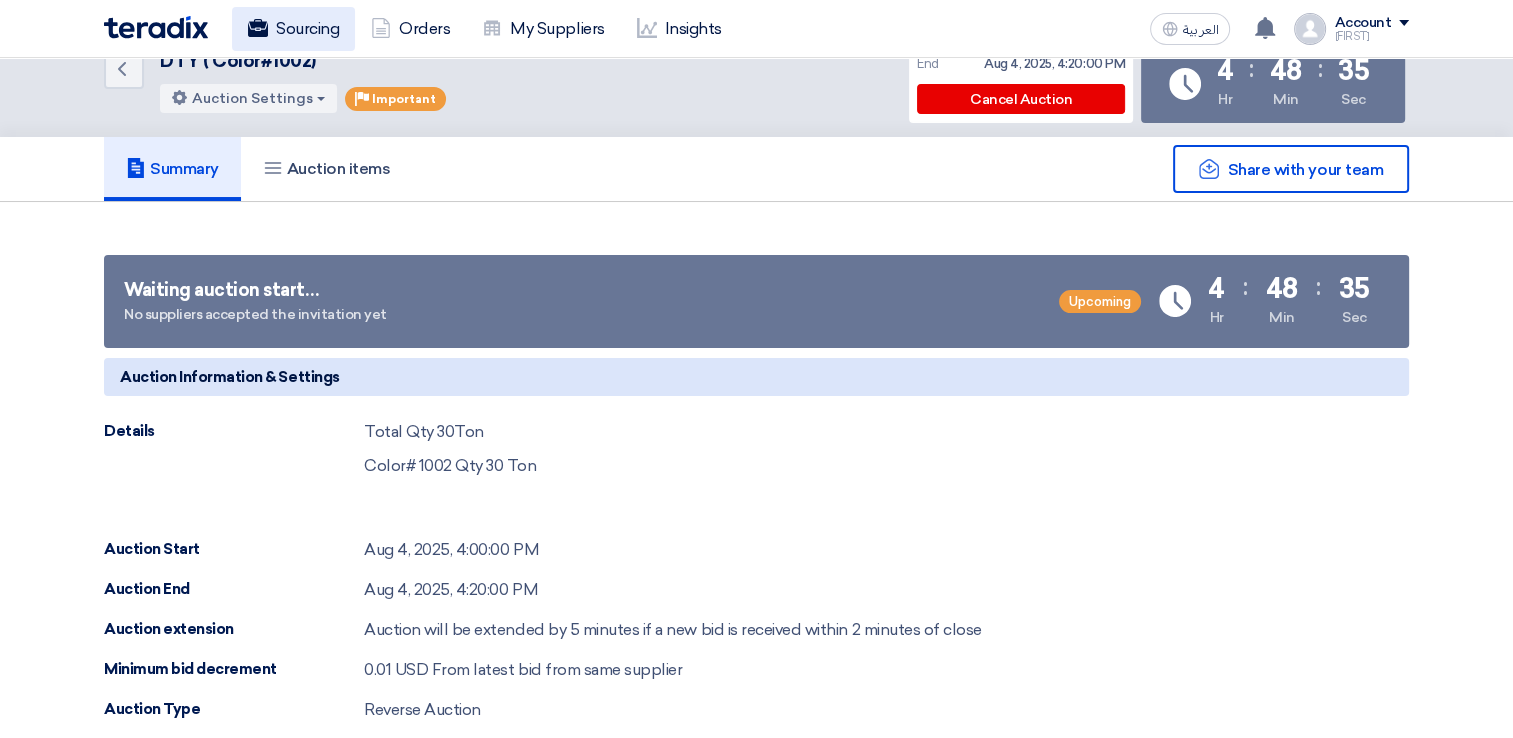 click on "Sourcing" 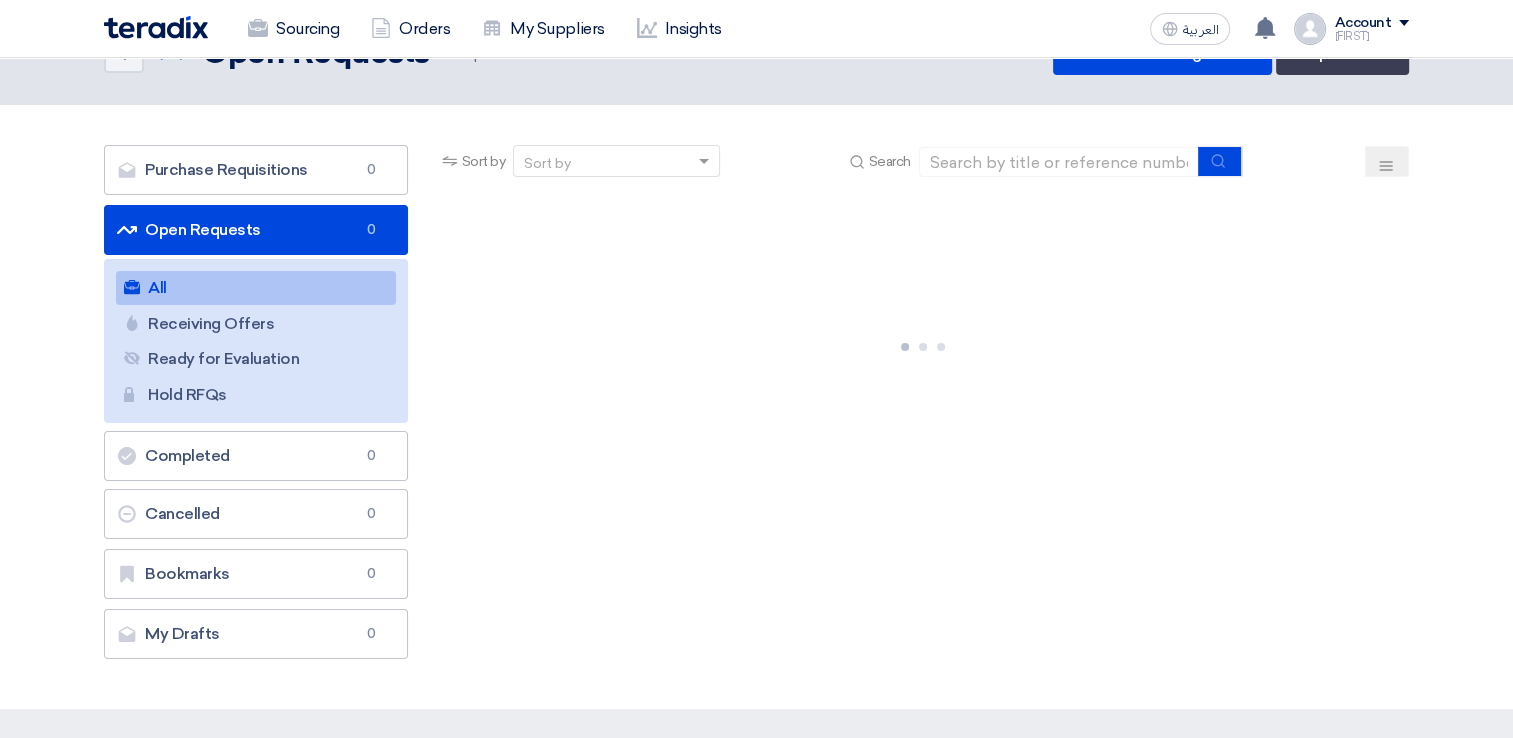 scroll, scrollTop: 0, scrollLeft: 0, axis: both 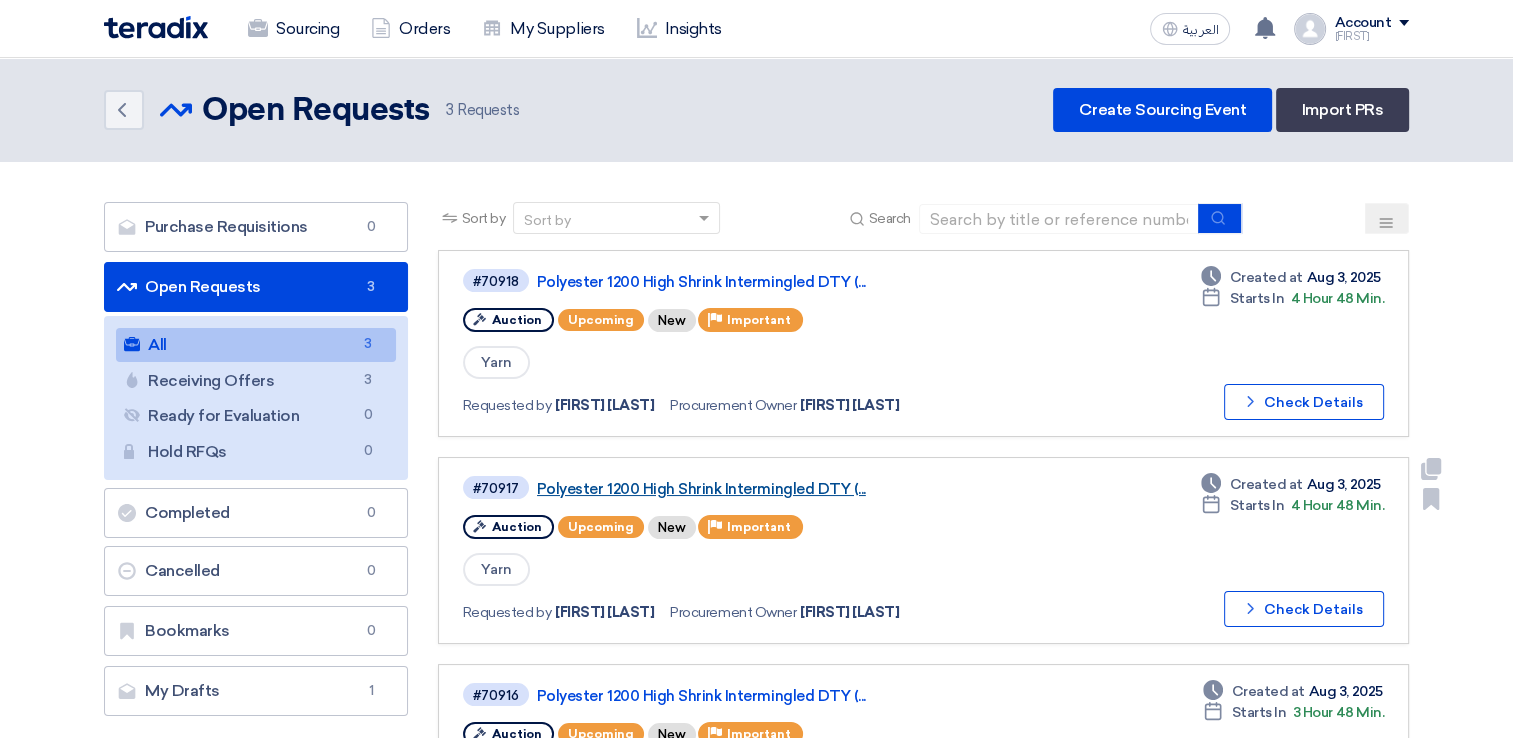 click on "Polyester 1200 High Shrink Intermingled DTY (..." 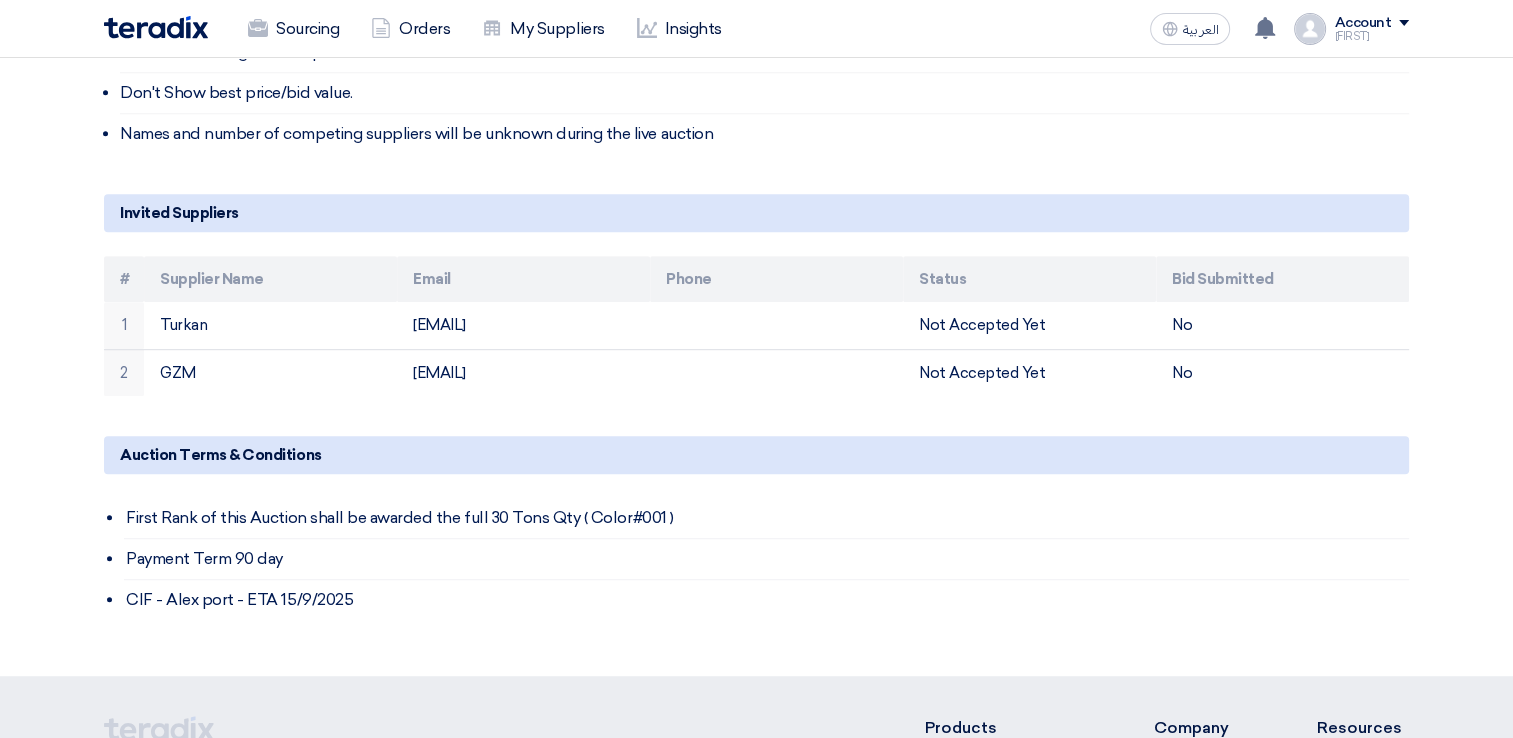 scroll, scrollTop: 857, scrollLeft: 0, axis: vertical 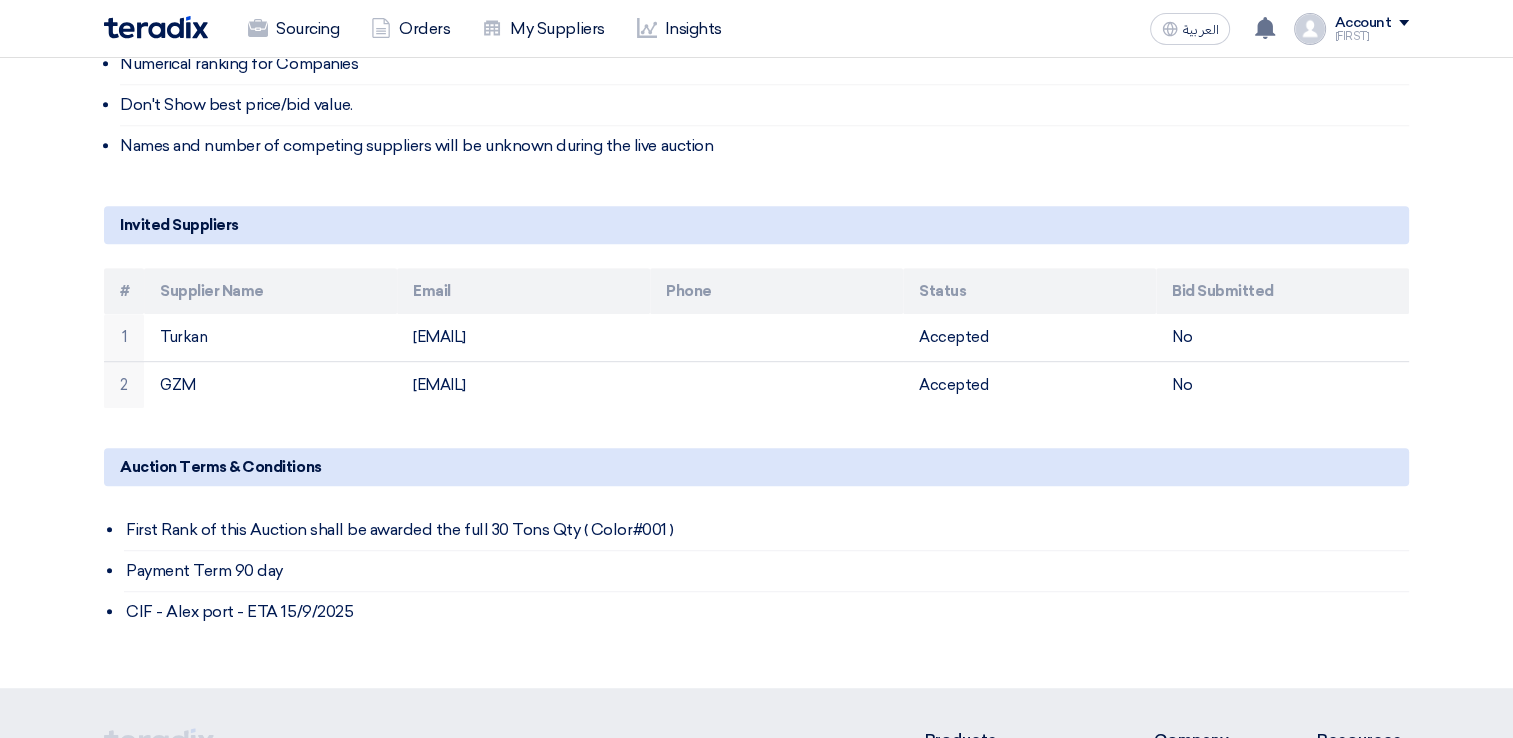 click on "First Rank of this Auction shall be awarded the full 30 Tons Qty ( Color#001 )" 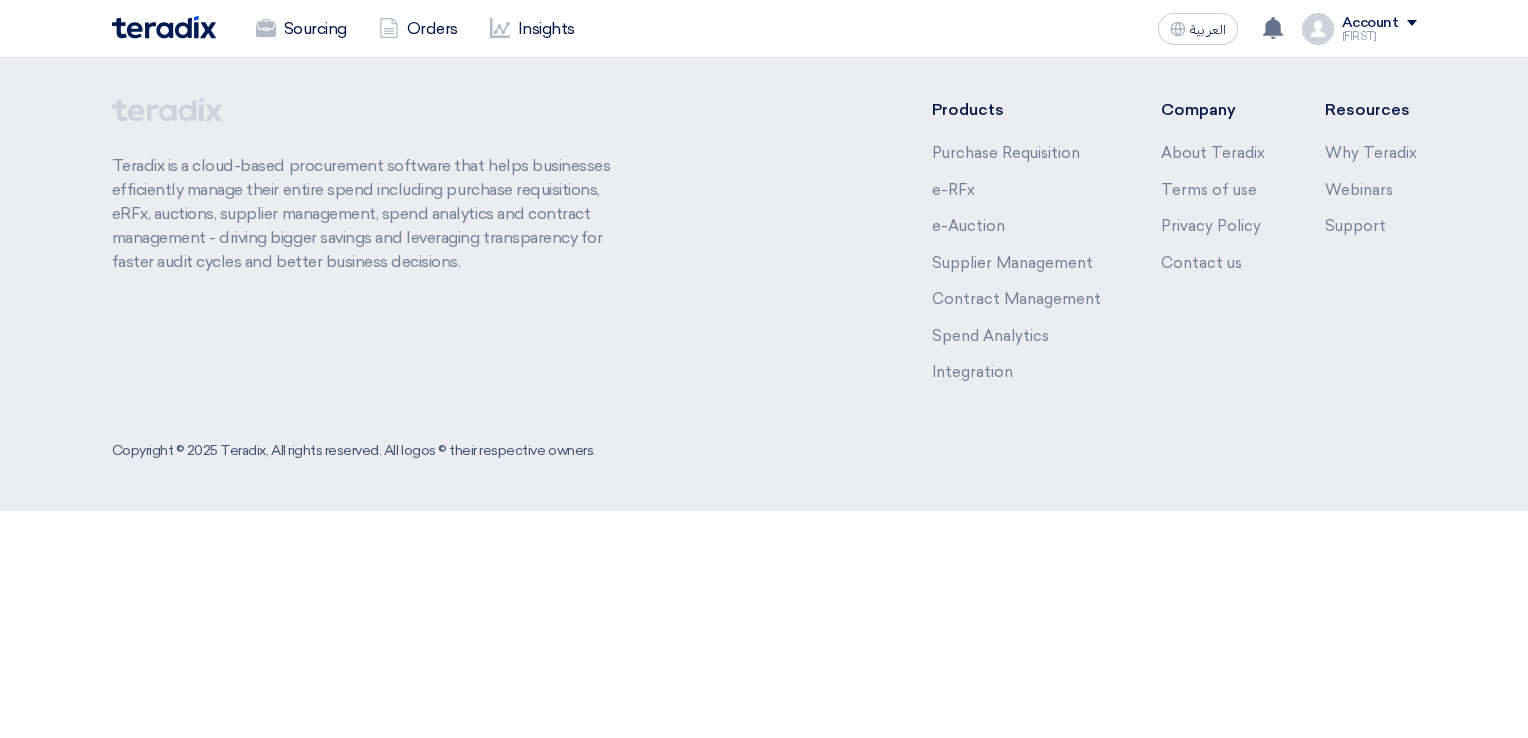 scroll, scrollTop: 0, scrollLeft: 0, axis: both 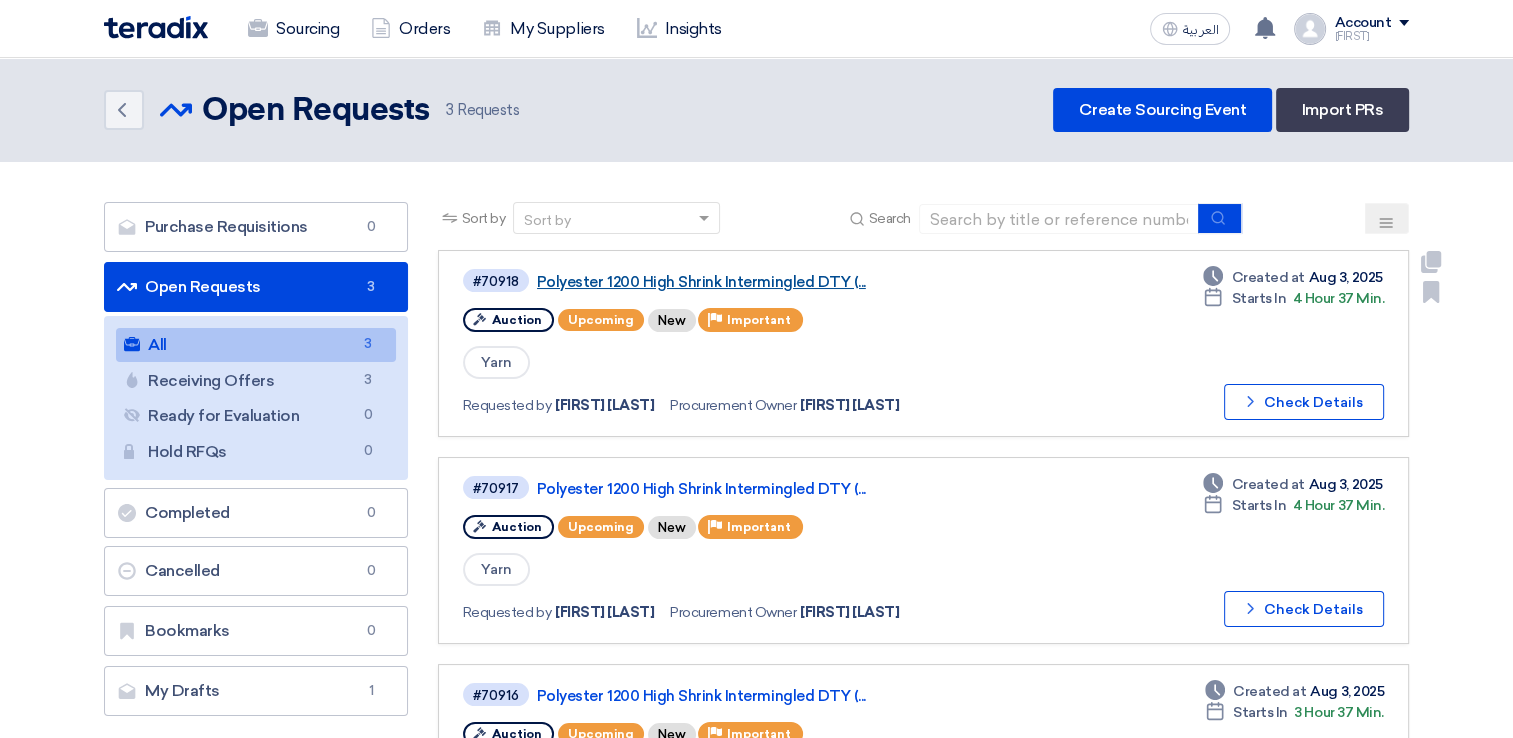 click on "Polyester 1200 High Shrink Intermingled DTY (..." 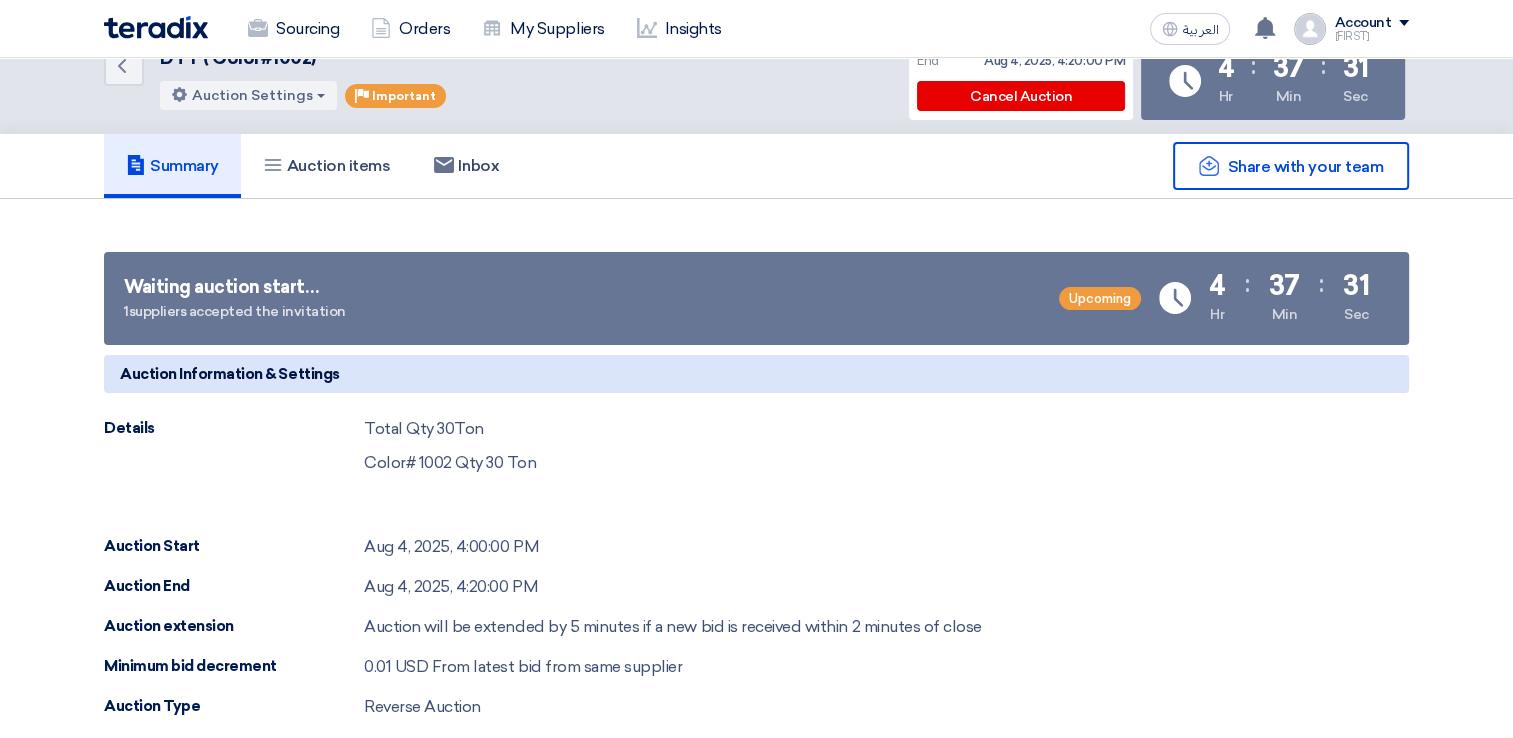 scroll, scrollTop: 0, scrollLeft: 0, axis: both 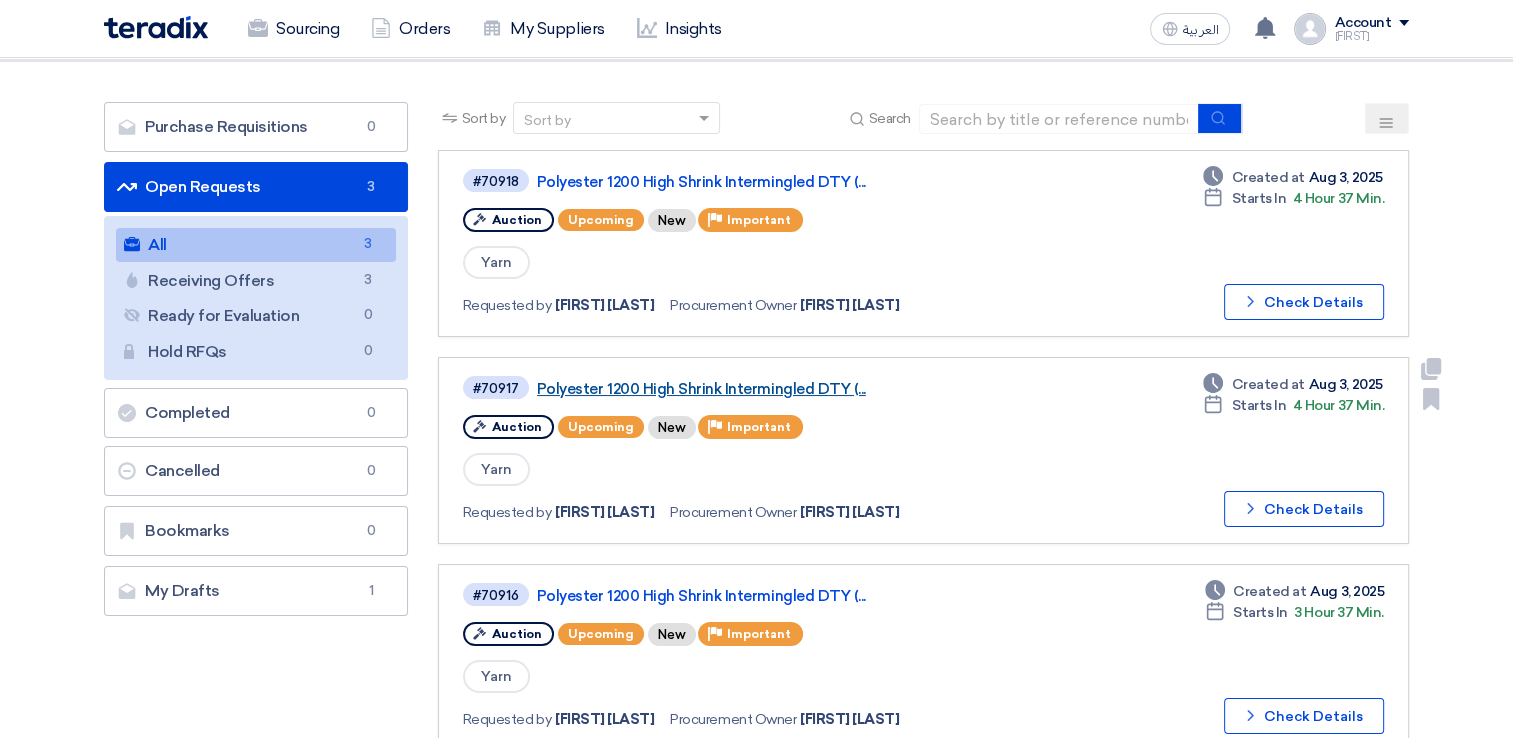 click on "Polyester 1200 High Shrink Intermingled DTY (..." 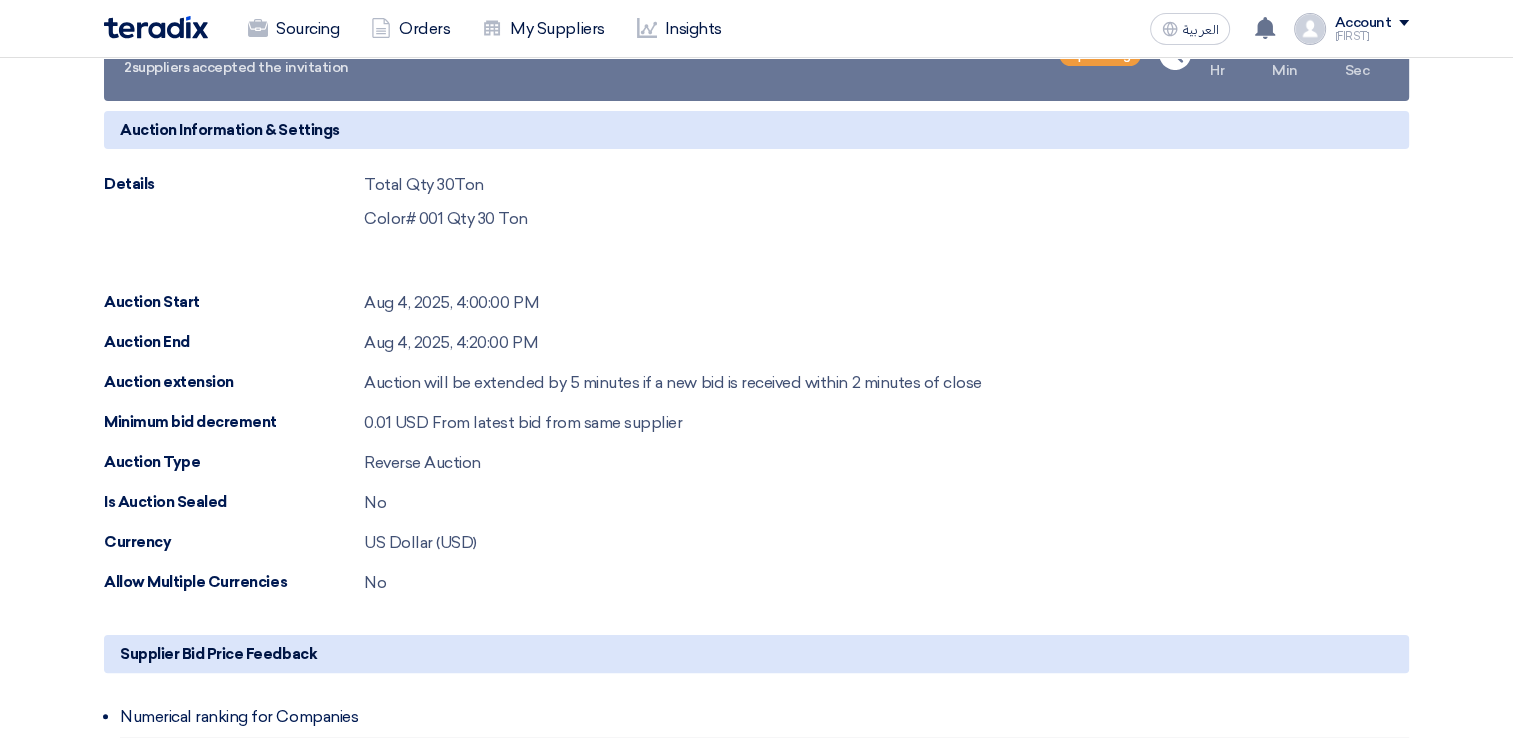 scroll, scrollTop: 0, scrollLeft: 0, axis: both 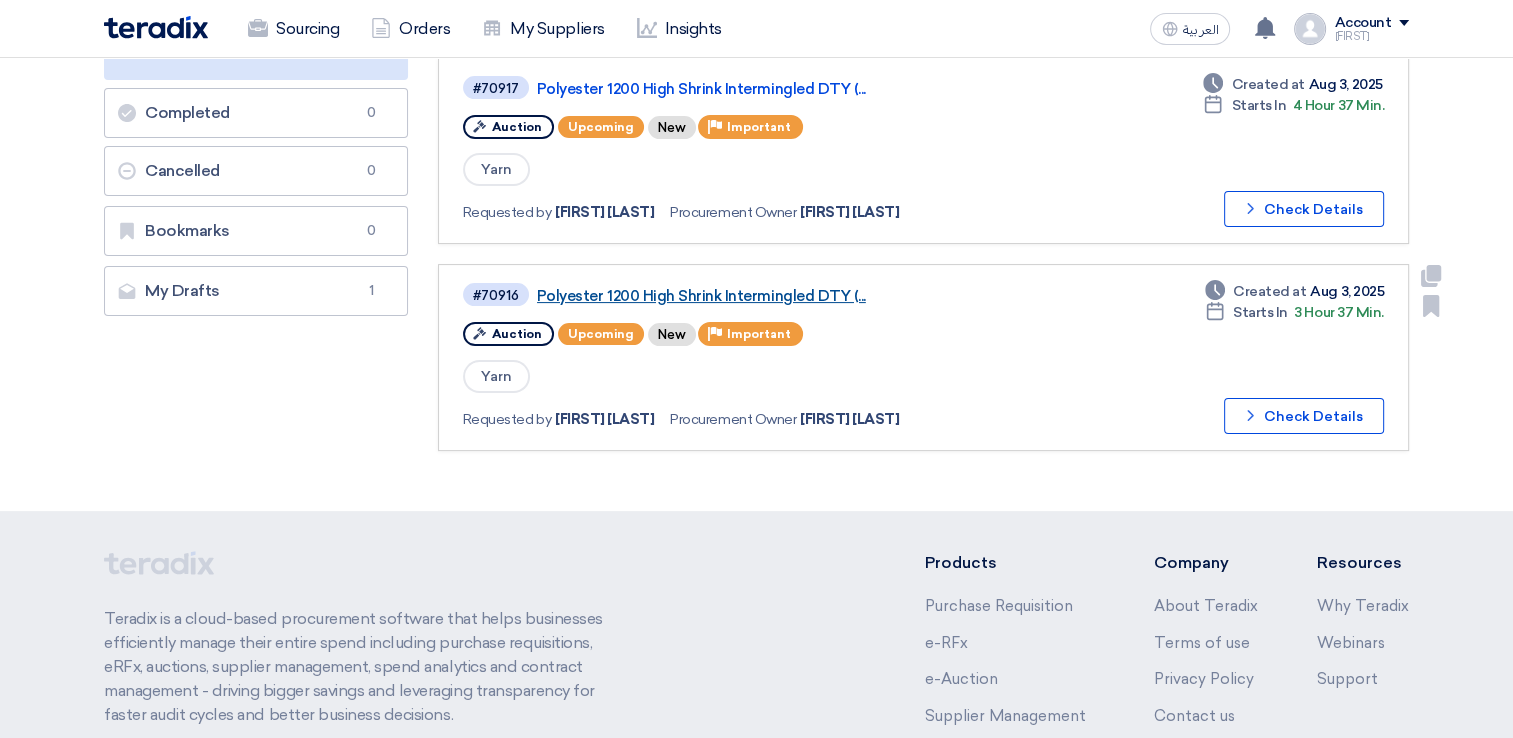 click on "Polyester 1200 High Shrink Intermingled DTY (..." 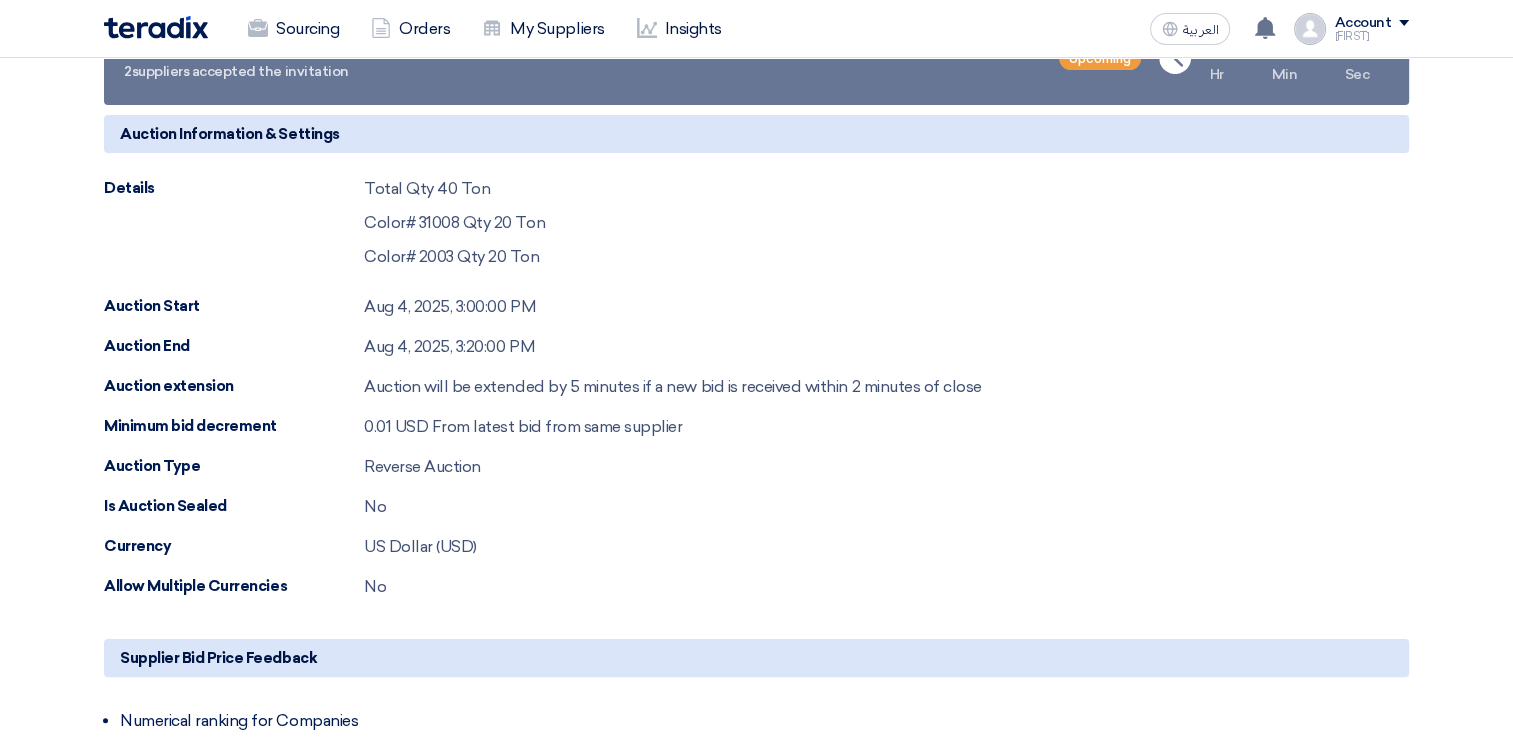 scroll, scrollTop: 0, scrollLeft: 0, axis: both 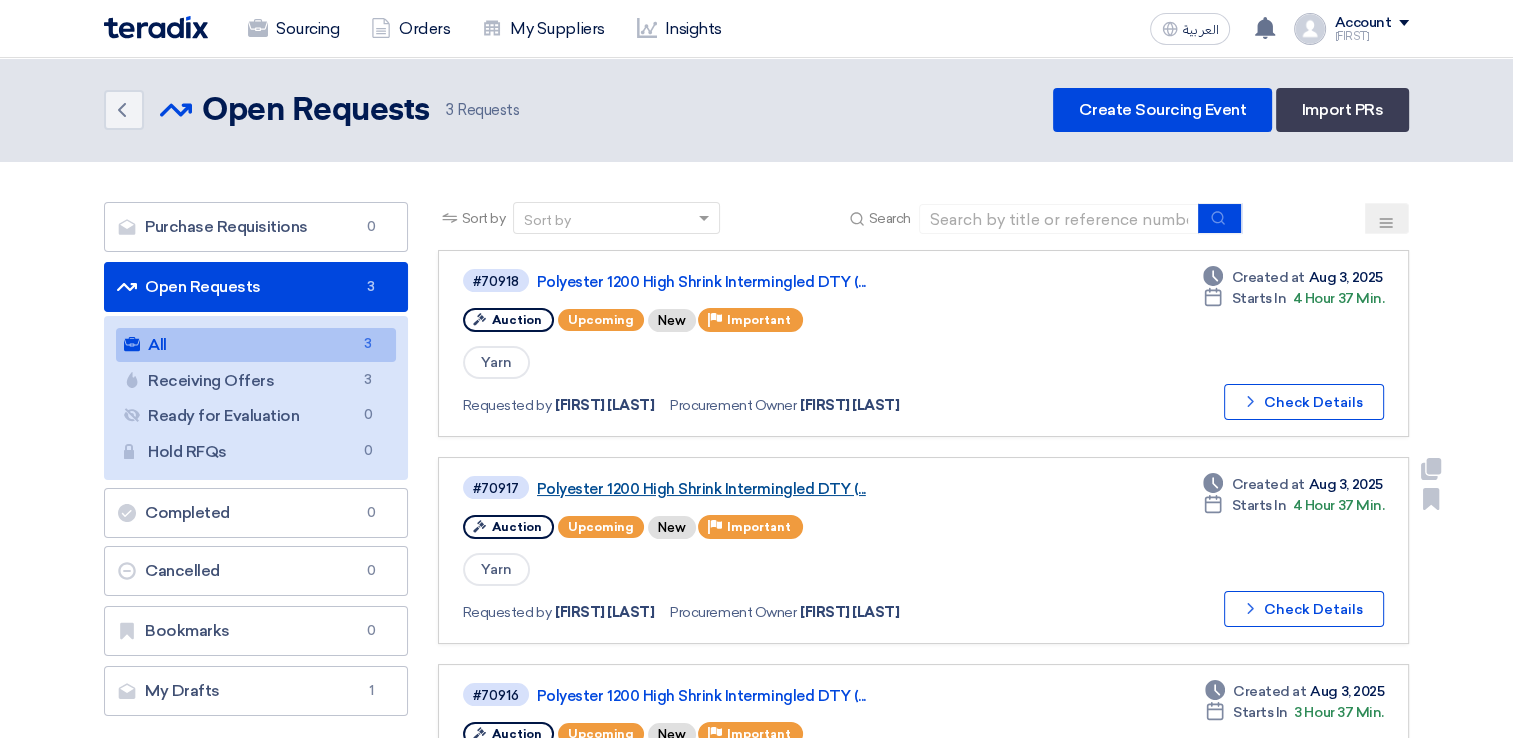click on "Polyester 1200 High Shrink Intermingled DTY (..." 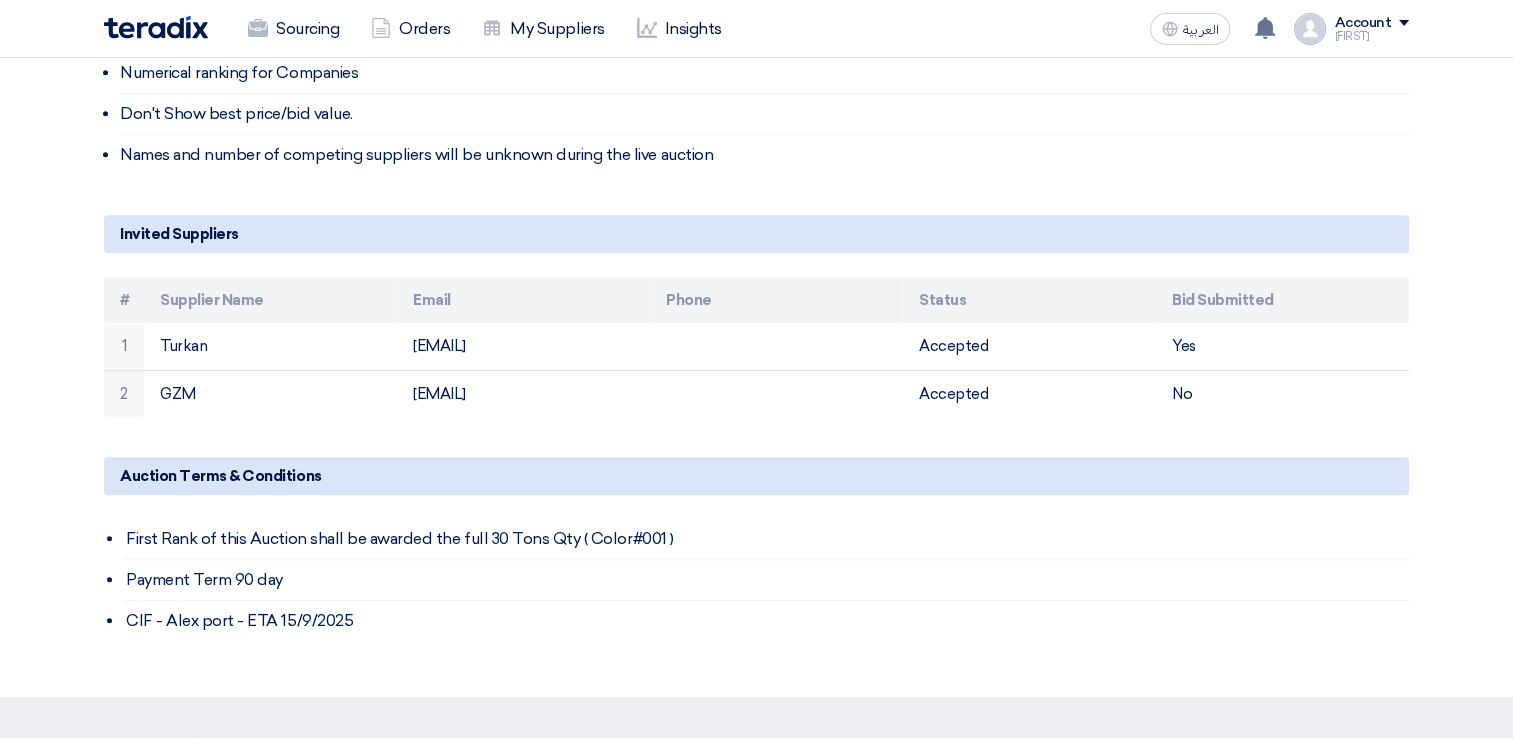 scroll, scrollTop: 1000, scrollLeft: 0, axis: vertical 